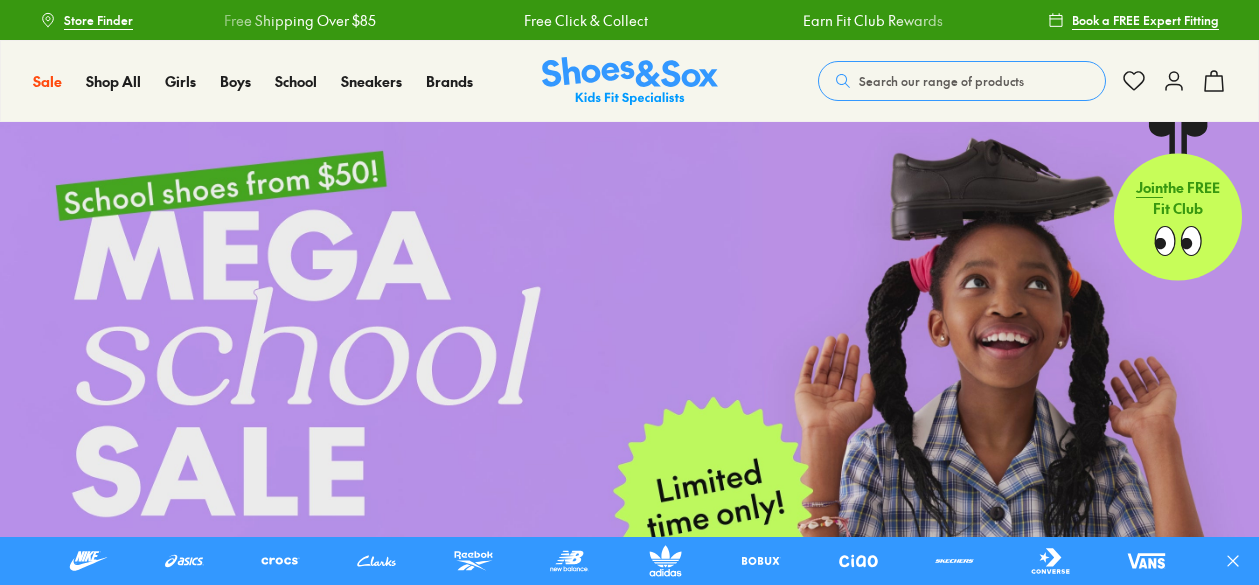 scroll, scrollTop: 0, scrollLeft: 0, axis: both 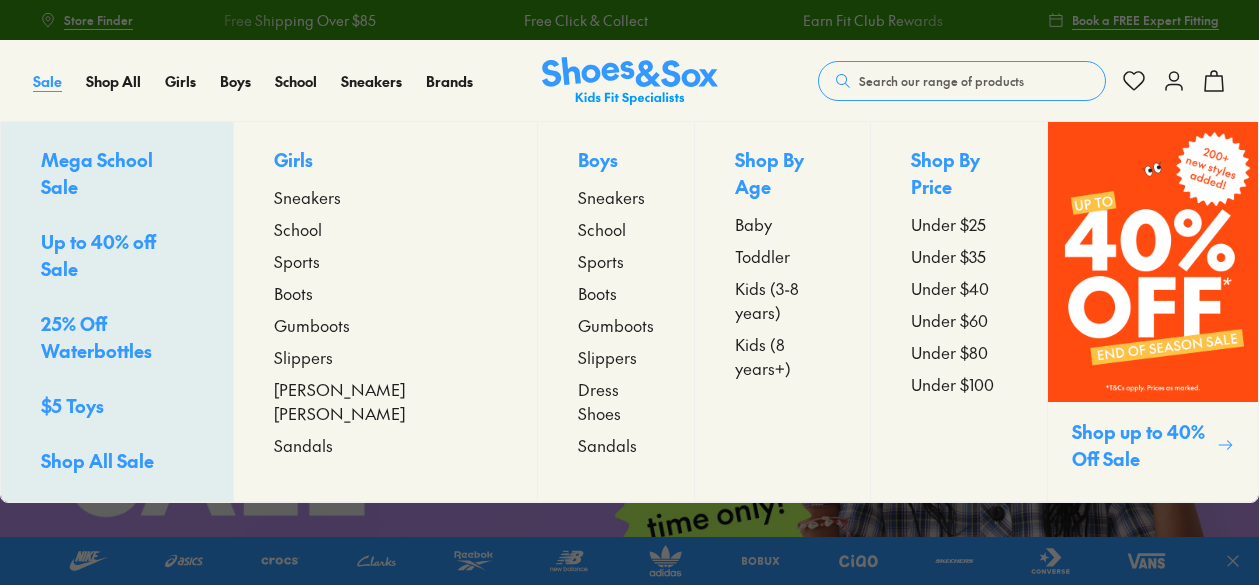 click on "Sale" at bounding box center [47, 81] 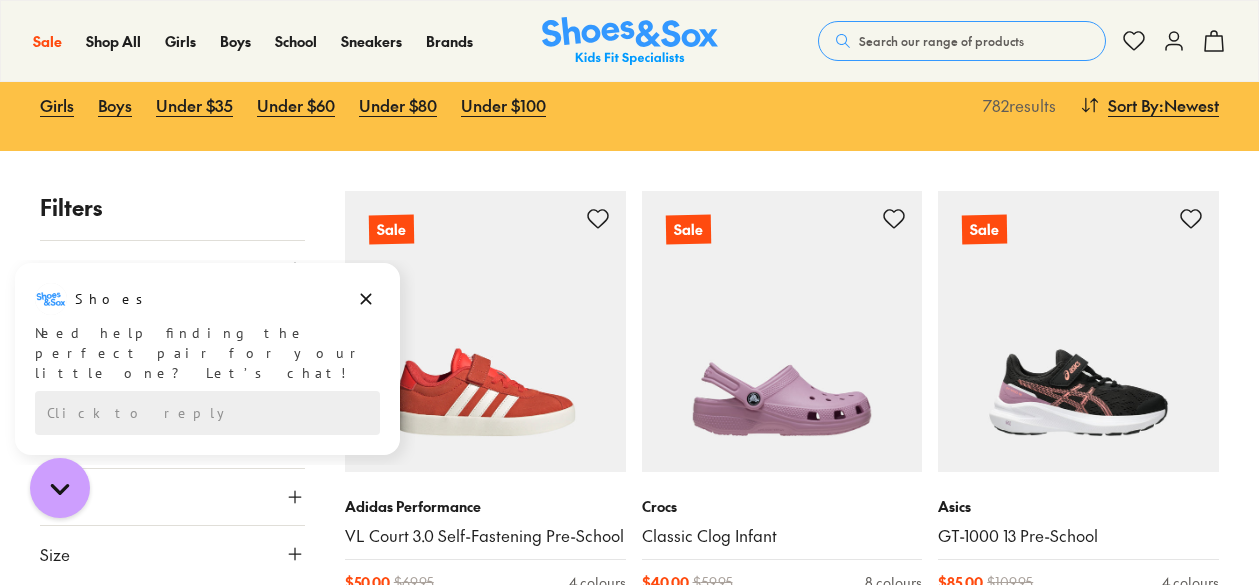 scroll, scrollTop: 0, scrollLeft: 0, axis: both 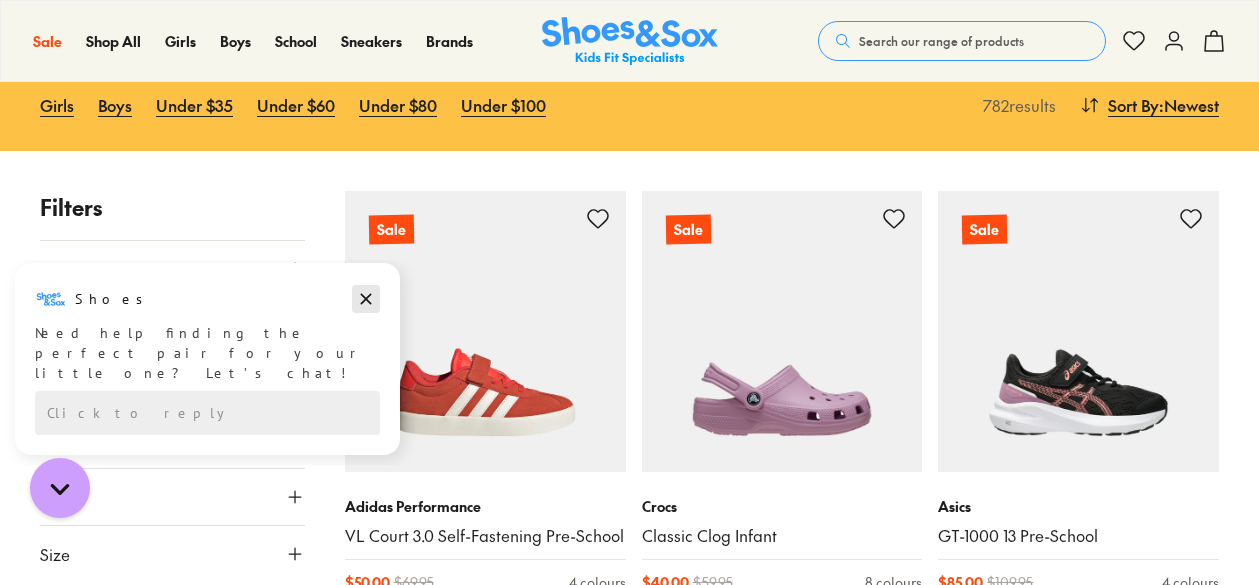 click 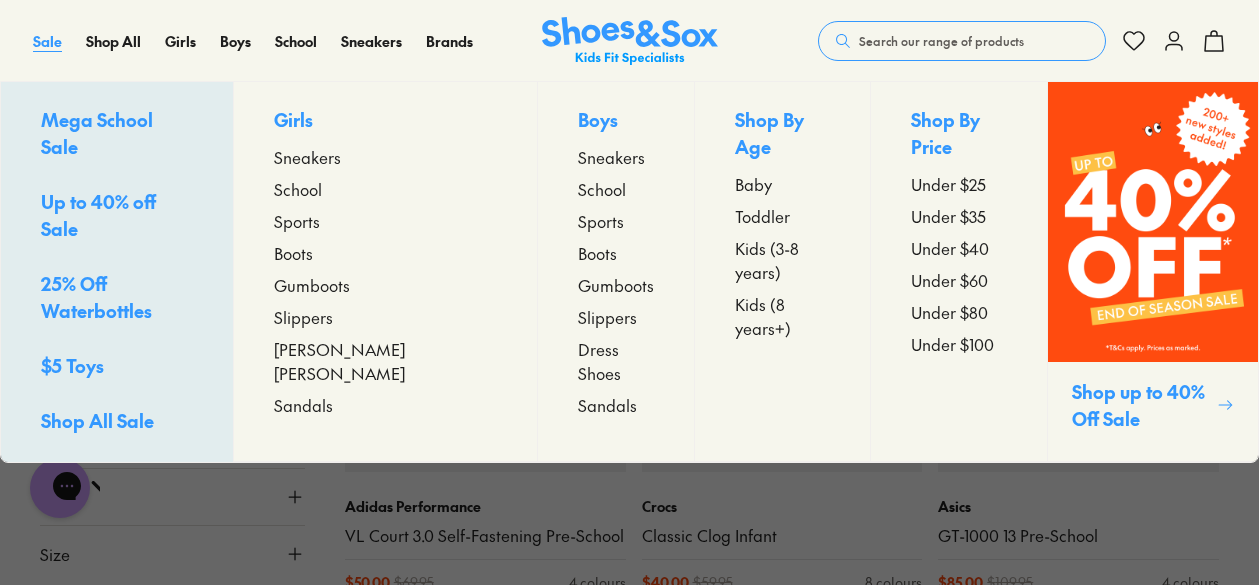 scroll, scrollTop: 0, scrollLeft: 0, axis: both 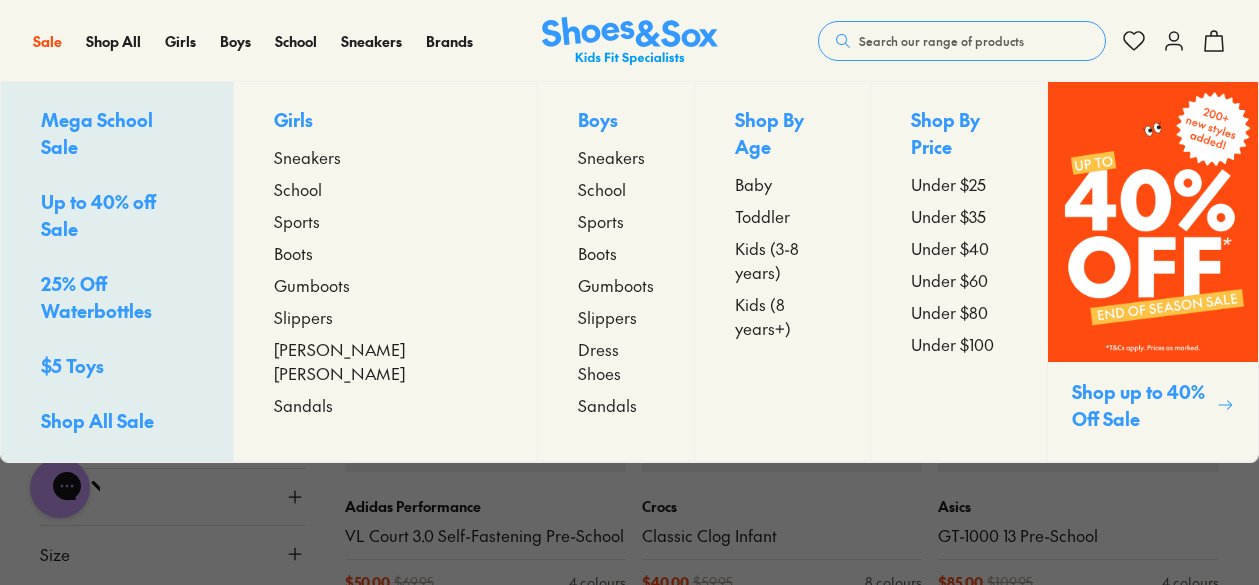 click on "Toddler" at bounding box center (762, 216) 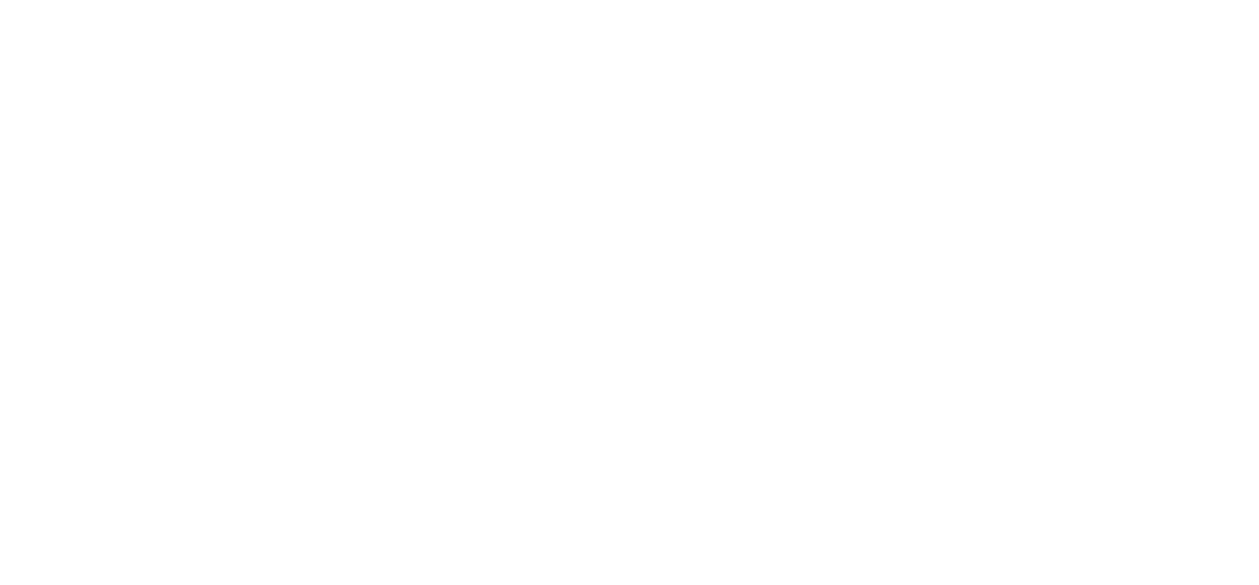 scroll, scrollTop: 0, scrollLeft: 0, axis: both 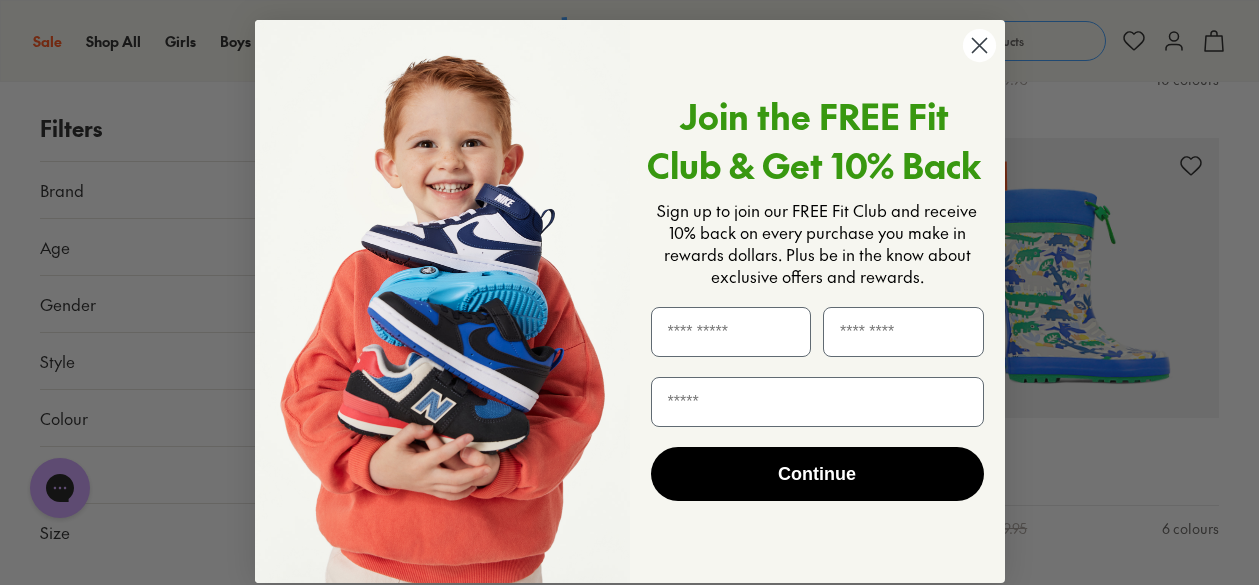 click 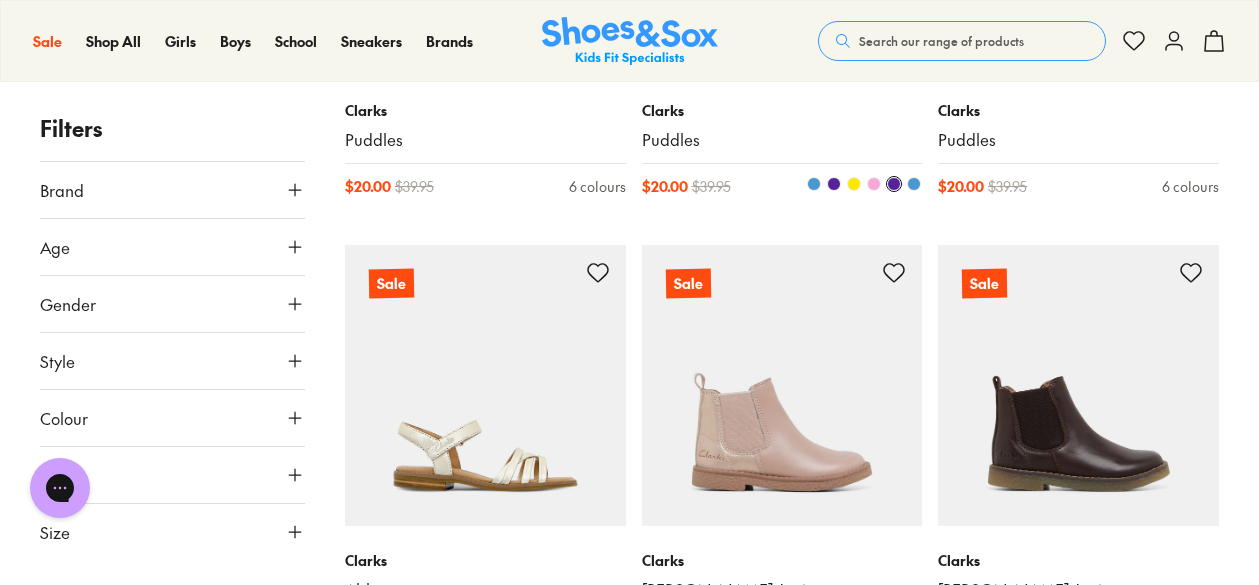 scroll, scrollTop: 2508, scrollLeft: 0, axis: vertical 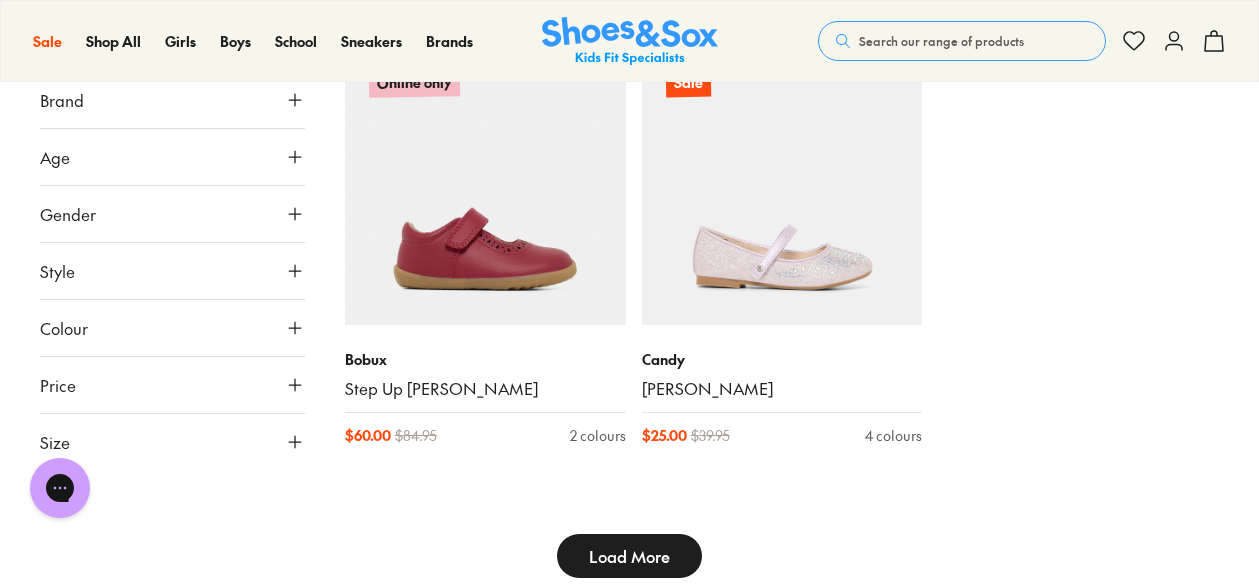 click on "Load More" at bounding box center [629, 556] 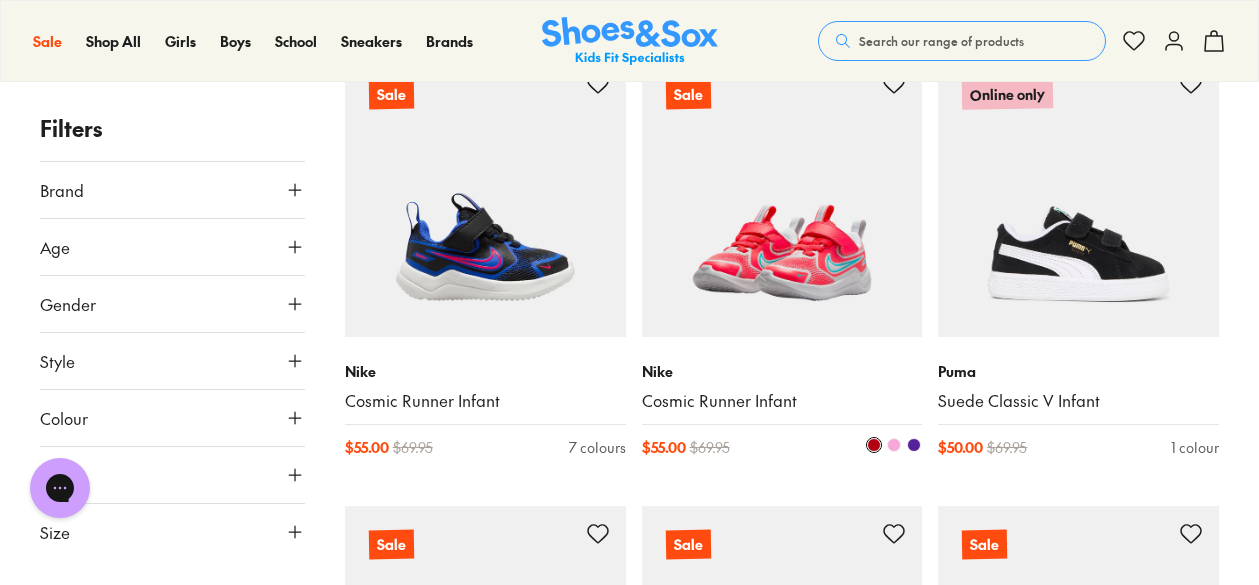 scroll, scrollTop: 22001, scrollLeft: 0, axis: vertical 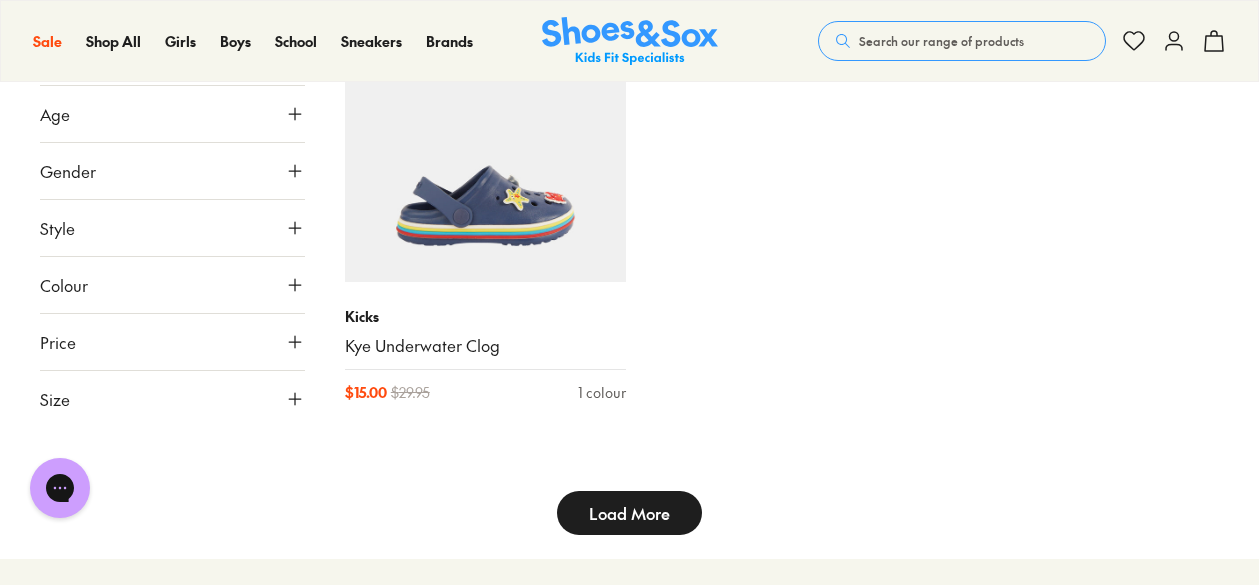 click on "486  results Sort By :  Newest Sort Newest Name: A - Z Name: Z - A Price: Low to High Price: High to Low  Filter  Filter  Sort By :  Newest Sort Newest Name: A - Z Name: Z - A Price: Low to High Price: High to Low Filters Cancel Apply Filters 486  results Sort By :  Newest Sort Newest Name: A - Z Name: Z - A Price: Low to High Price: High to Low Filters Brand Adidas Originals ( 1 ) Adidas Performance ( 10 ) Agatha Ruiz De La Prada ( 5 ) Asics ( 11 ) Birkenstock ( 2 ) Bobux ( 52 ) Camper ( 5 ) Candy ( 20 ) Ciao ( 56 ) Clarks ( 171 ) Converse ( 6 ) Crocs ( 12 ) Garvalin ( 2 ) Jett Jones ( 1 ) Kicks ( 19 ) Native ( 1 ) New Balance ( 6 ) Nike ( 32 ) Old Soles ( 24 ) Pablosky ( 3 ) Puma ( 2 ) Reebok ( 9 ) Skechers ( 19 ) Surefit ( 3 ) Teva ( 6 ) Vans ( 2 ) Walnut ( 4 ) Age Infant/Toddler ( 303 ) Youth ( 85 ) Junior ( 70 ) Pre Walker ( 23 ) Senior ( 3 ) Gender All Girls Boys Unisex Style Sandals ( 110 ) Boots ( 93 ) Sneakers ( 93 ) Beach Sandals ( 58 ) Shoes ( 37 ) Sport ( 37 ) Prewalker ( 23 ) Gumboots ( 21 ) ( 8" at bounding box center (629, -11757) 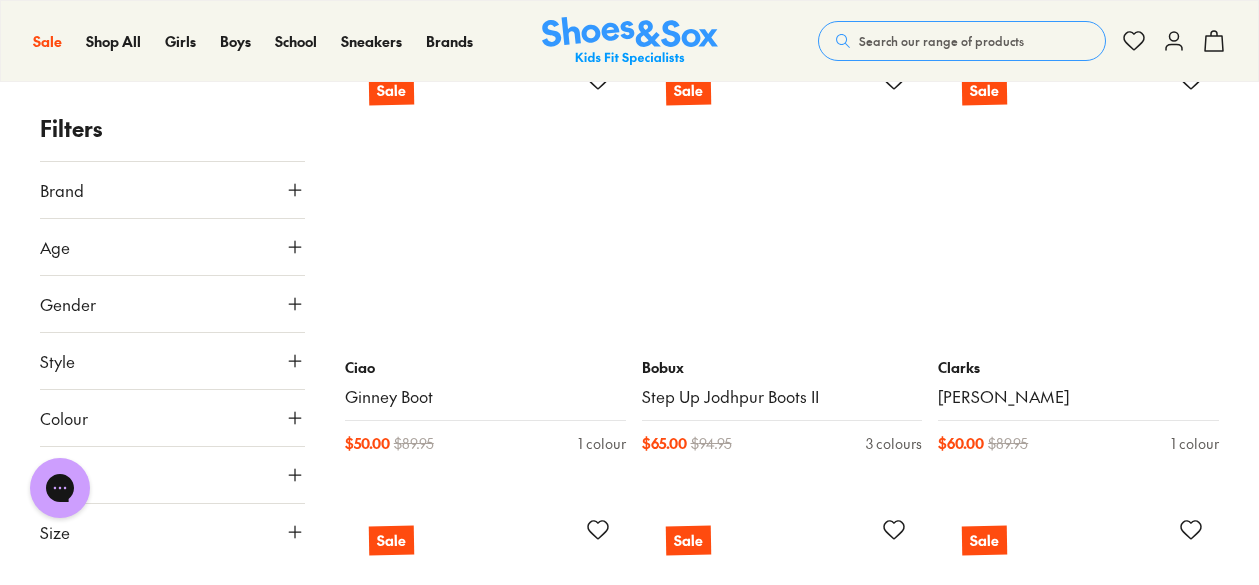 scroll, scrollTop: 31196, scrollLeft: 0, axis: vertical 